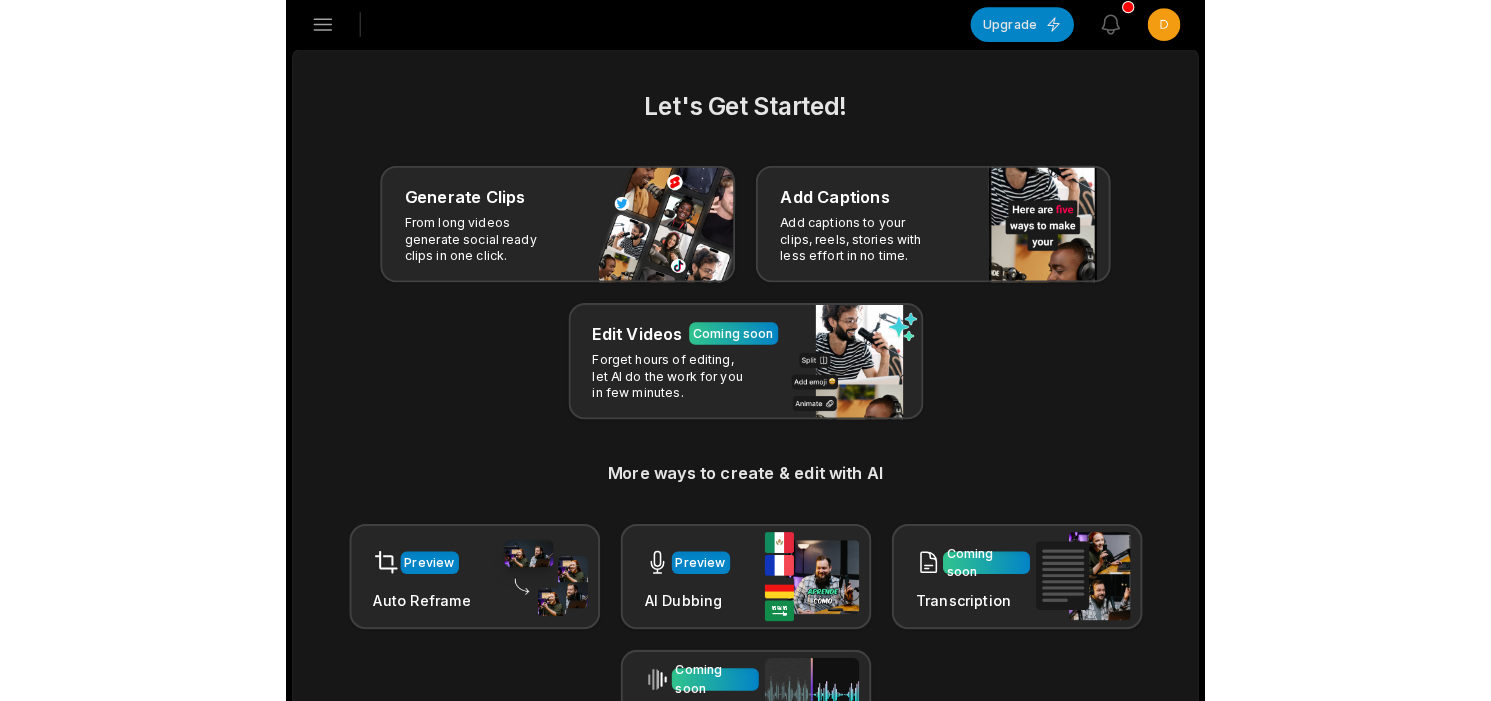scroll, scrollTop: 0, scrollLeft: 0, axis: both 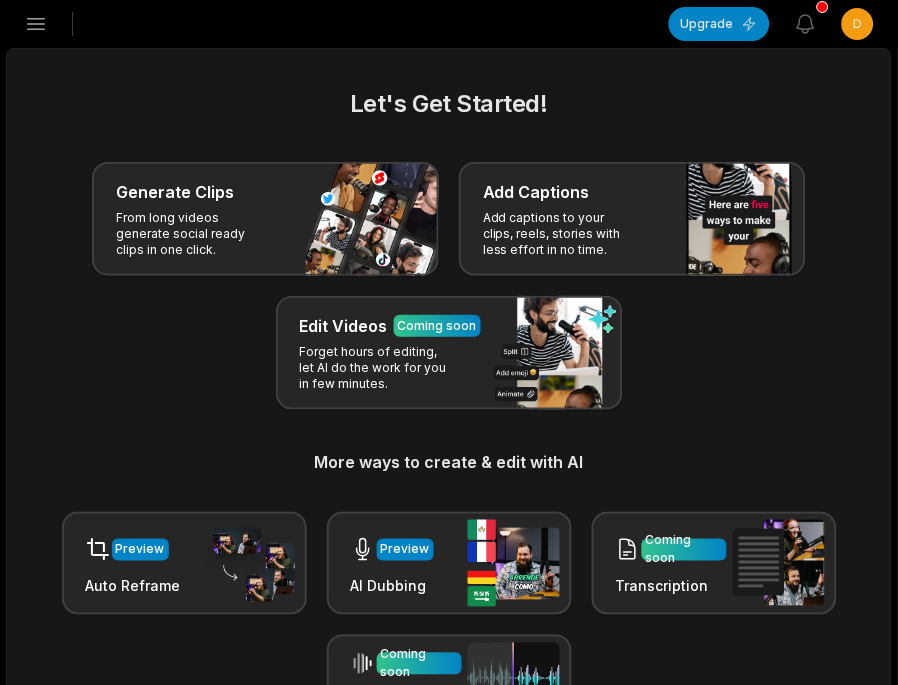 click 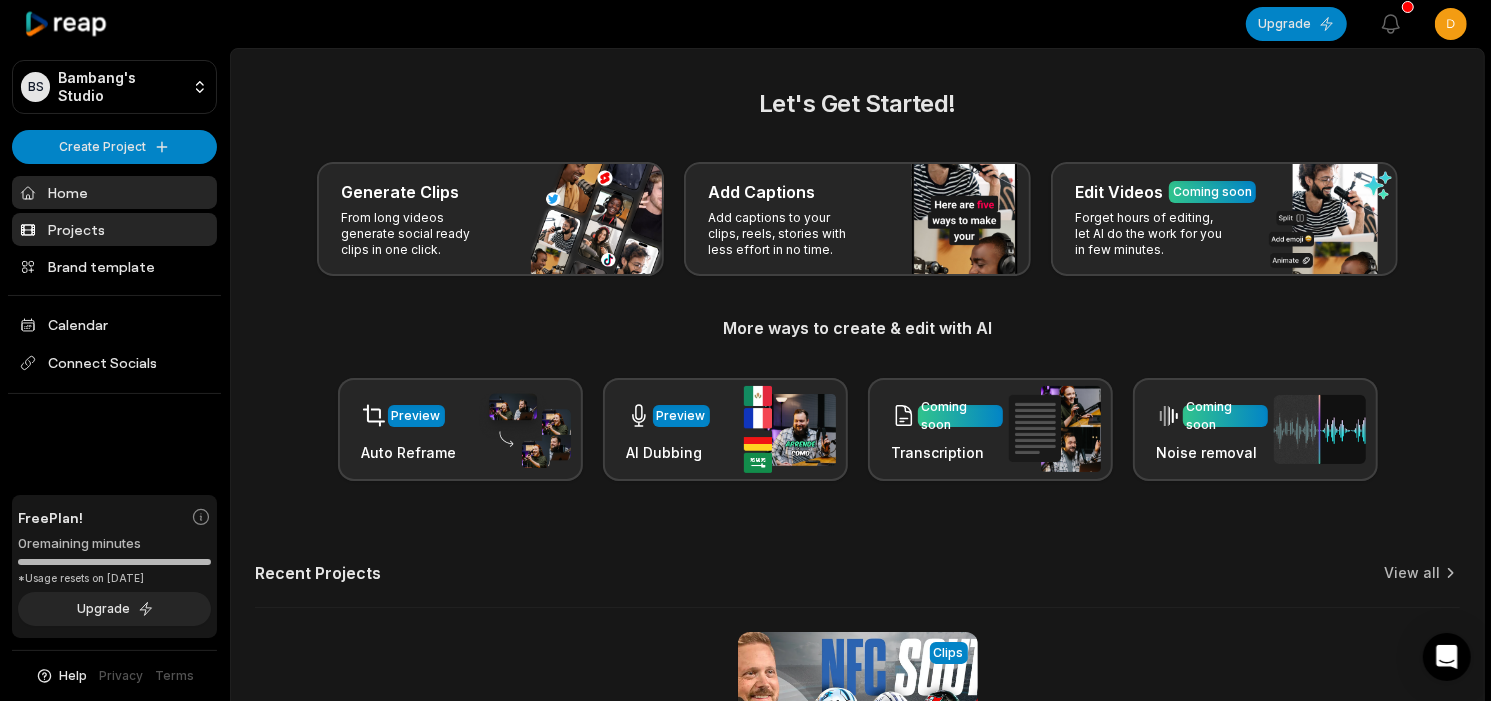 click on "Projects" at bounding box center (114, 229) 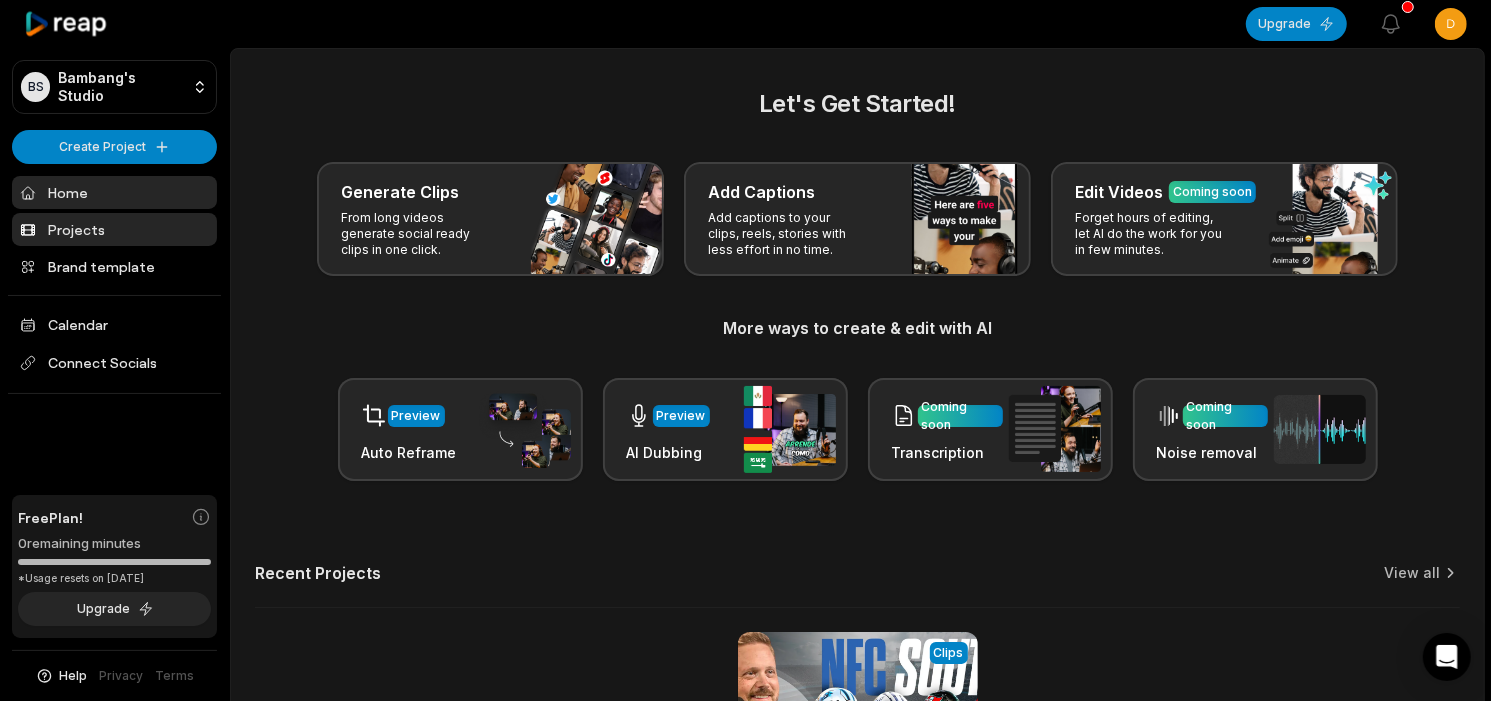click on "Projects" at bounding box center (114, 229) 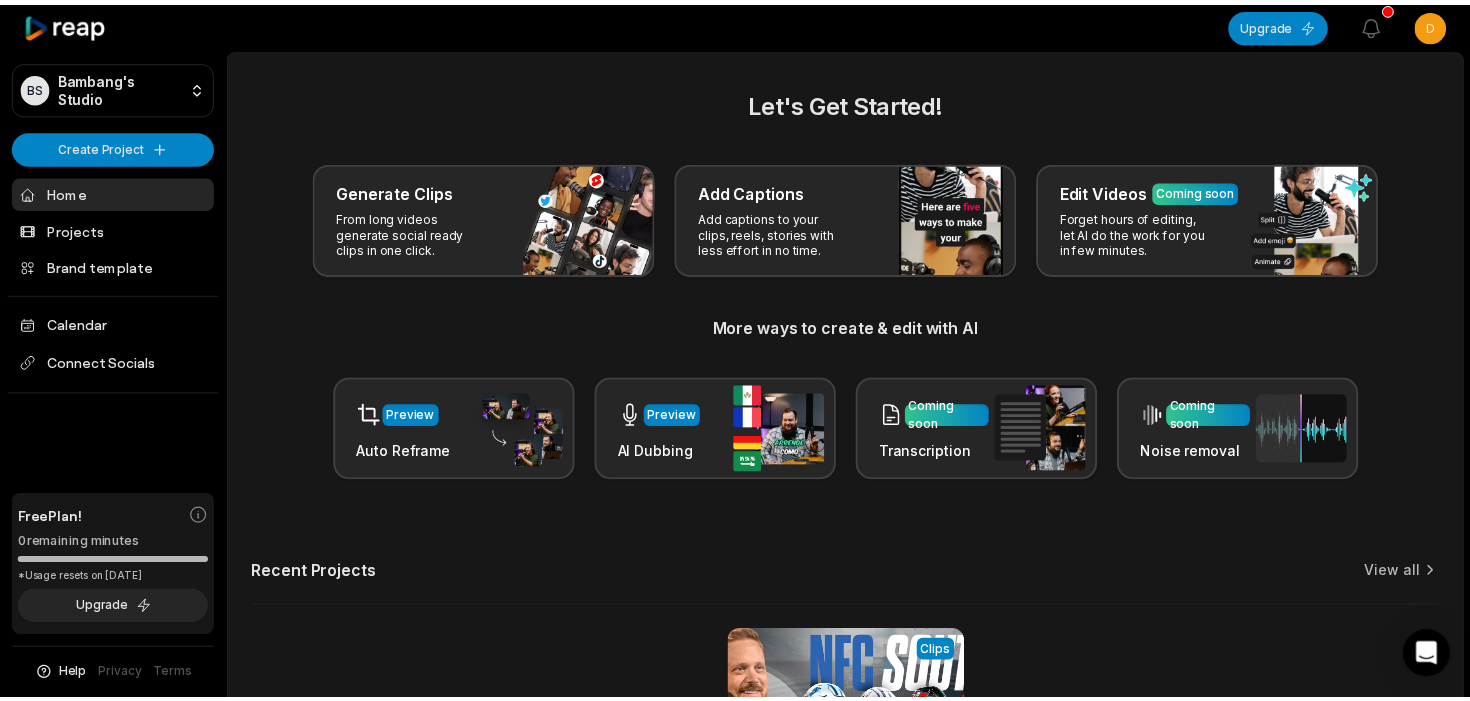 scroll, scrollTop: 249, scrollLeft: 0, axis: vertical 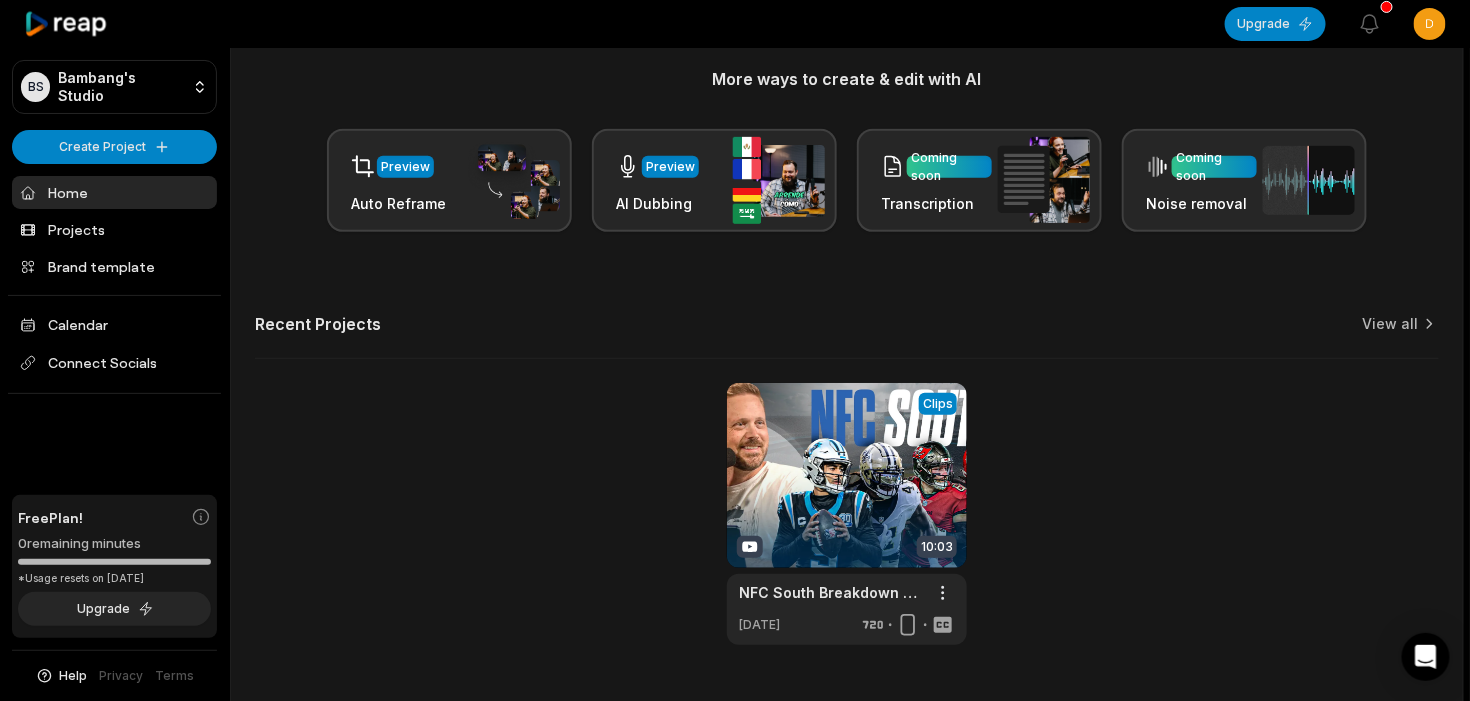 click on "Let's Get Started! Generate Clips From long videos generate social ready clips in one click. Add Captions Add captions to your clips, reels, stories with less effort in no time. Edit Videos Coming soon Forget hours of editing, let AI do the work for you in few minutes. More ways to create & edit with AI Preview Auto Reframe Preview AI Dubbing Coming soon Transcription Coming soon Noise removal Recent Projects View all View Clips Clips 10:03 NFC South Breakdown + Stinky Treasures | Fantasy Football 2025 - Ep. 1767 Open options 2 days ago" at bounding box center [847, 241] 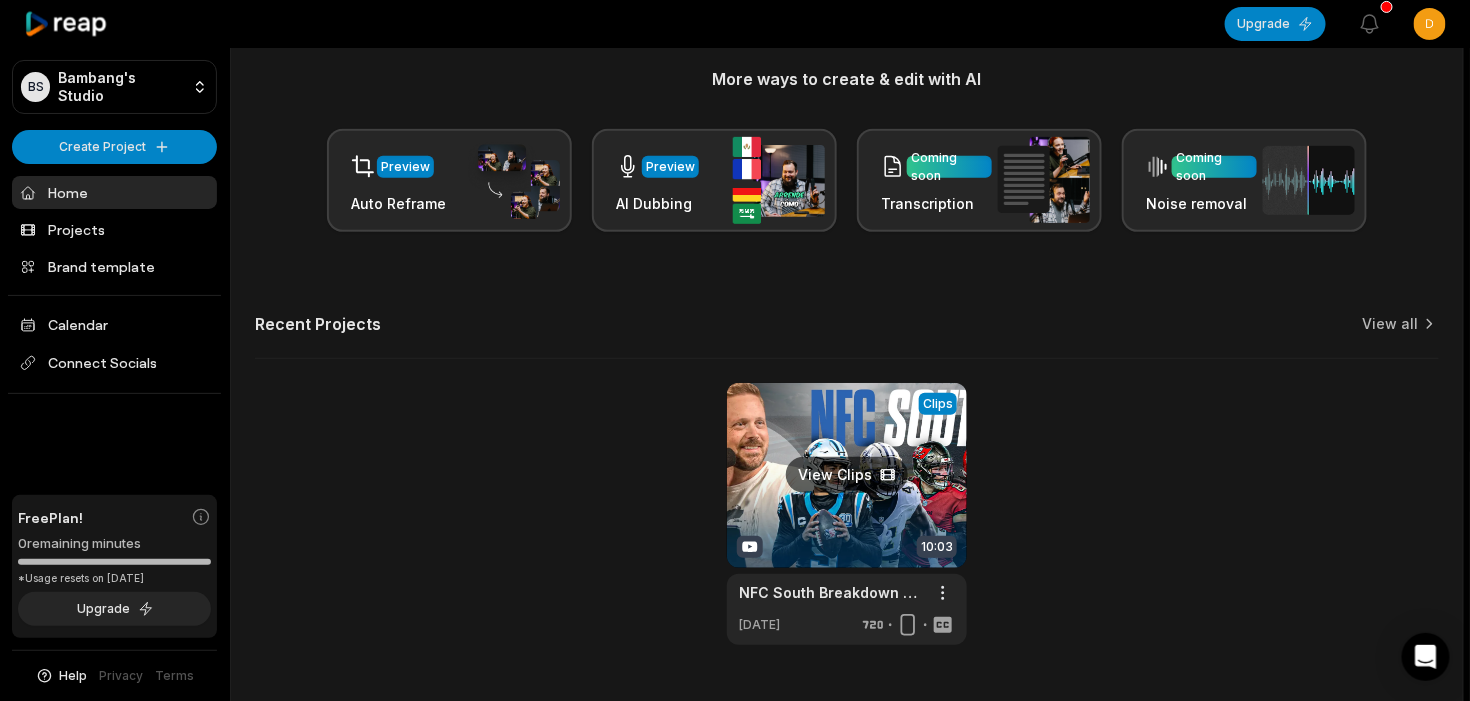 click at bounding box center (847, 514) 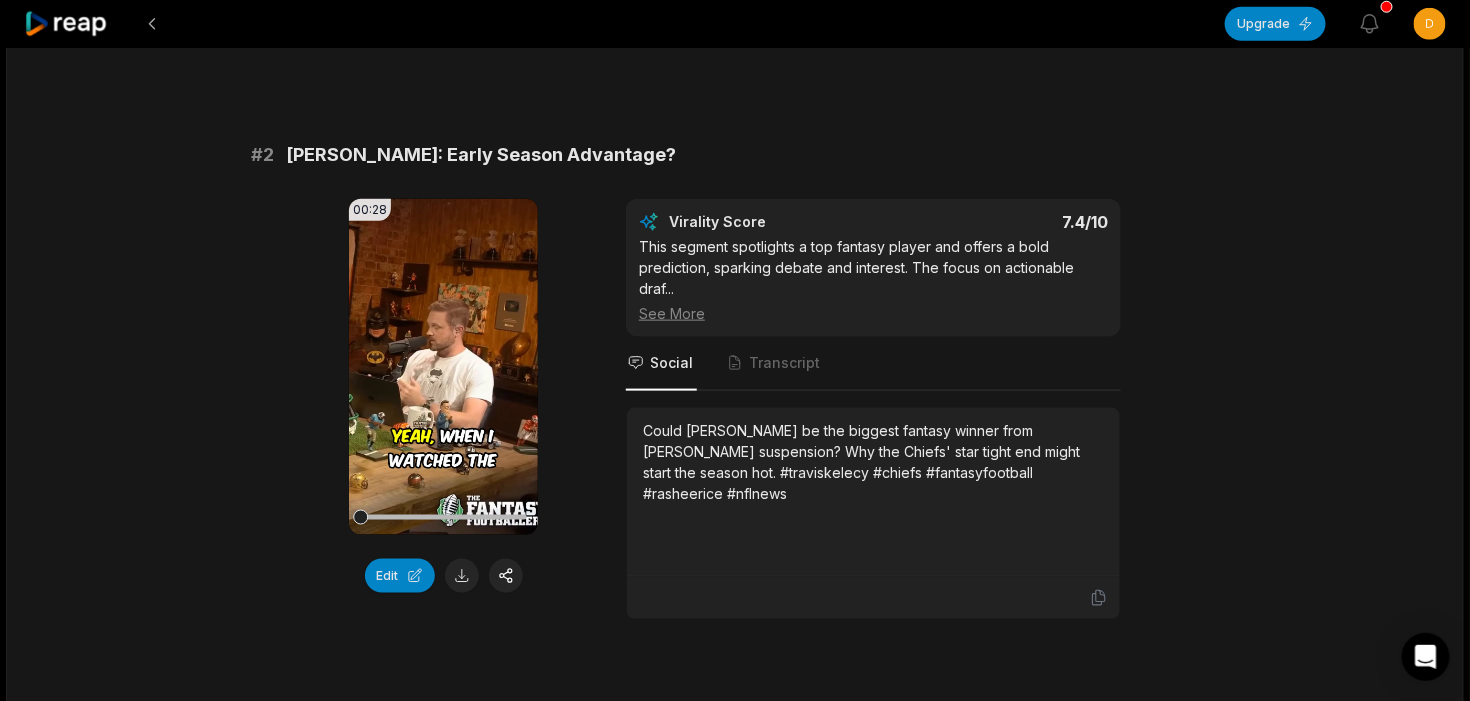 scroll, scrollTop: 1124, scrollLeft: 0, axis: vertical 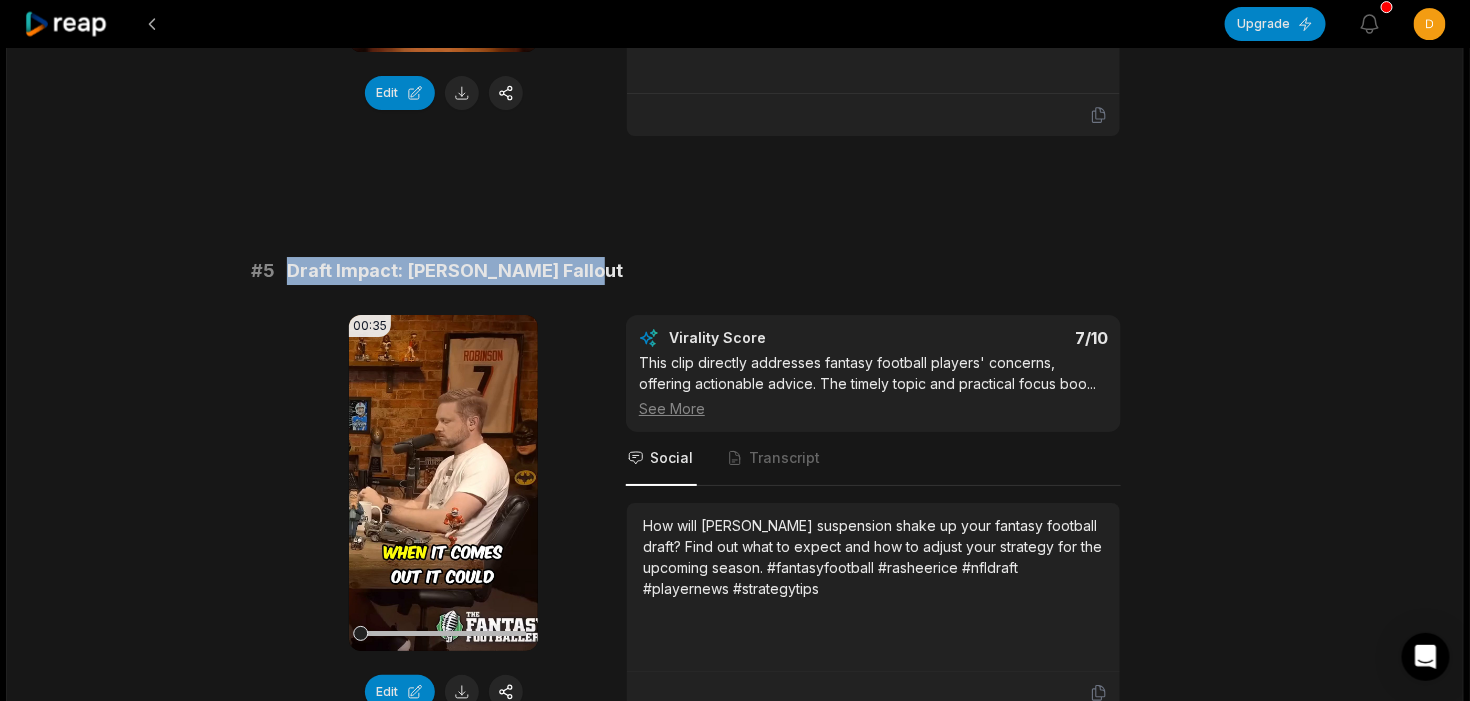 drag, startPoint x: 433, startPoint y: 341, endPoint x: 291, endPoint y: 344, distance: 142.0317 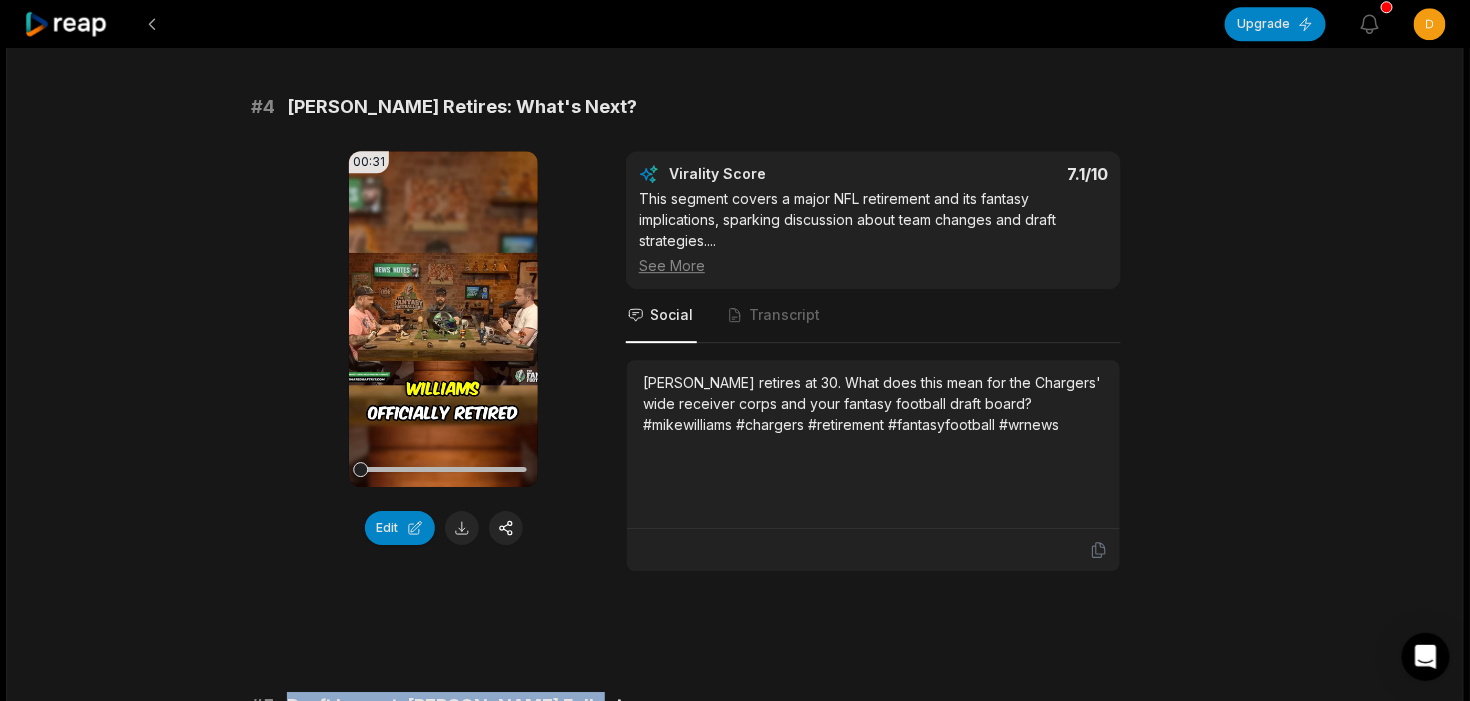 scroll, scrollTop: 1865, scrollLeft: 0, axis: vertical 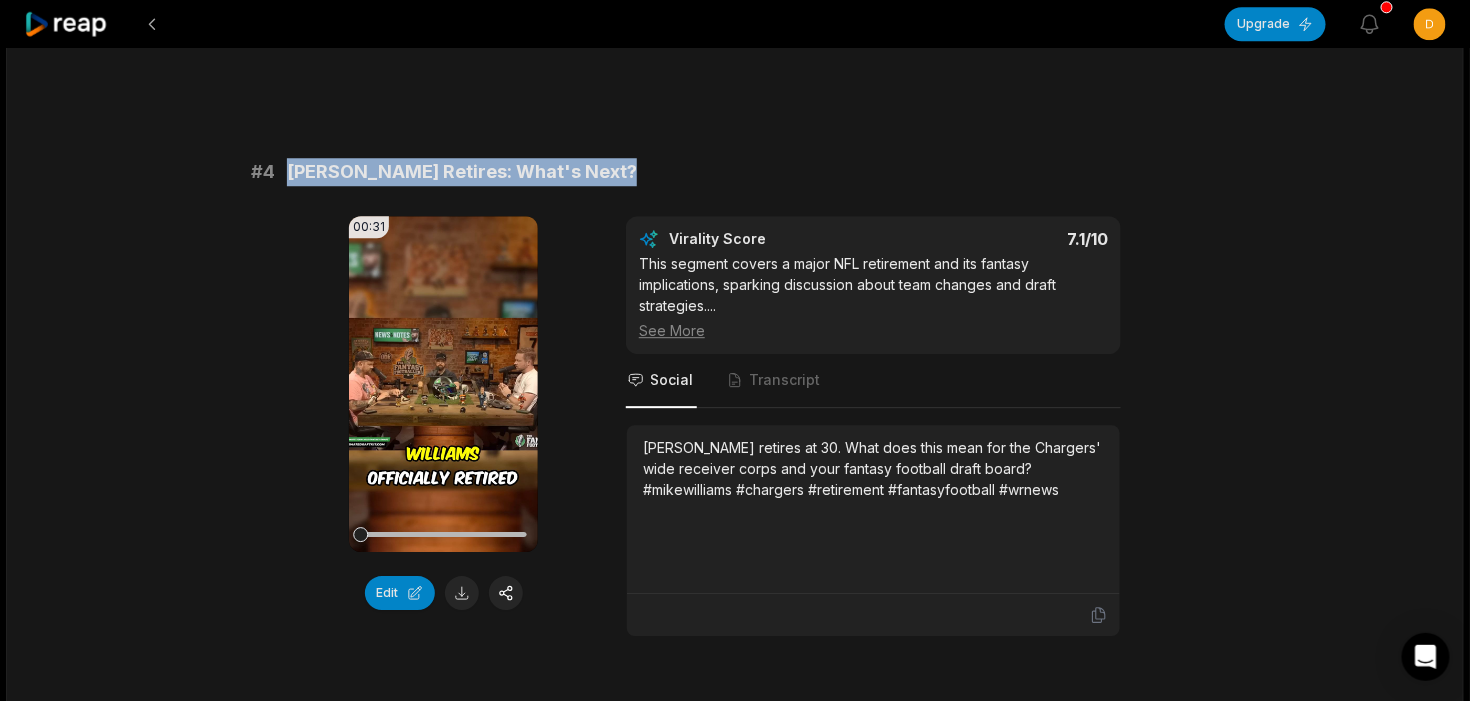 drag, startPoint x: 650, startPoint y: 215, endPoint x: 281, endPoint y: 224, distance: 369.10974 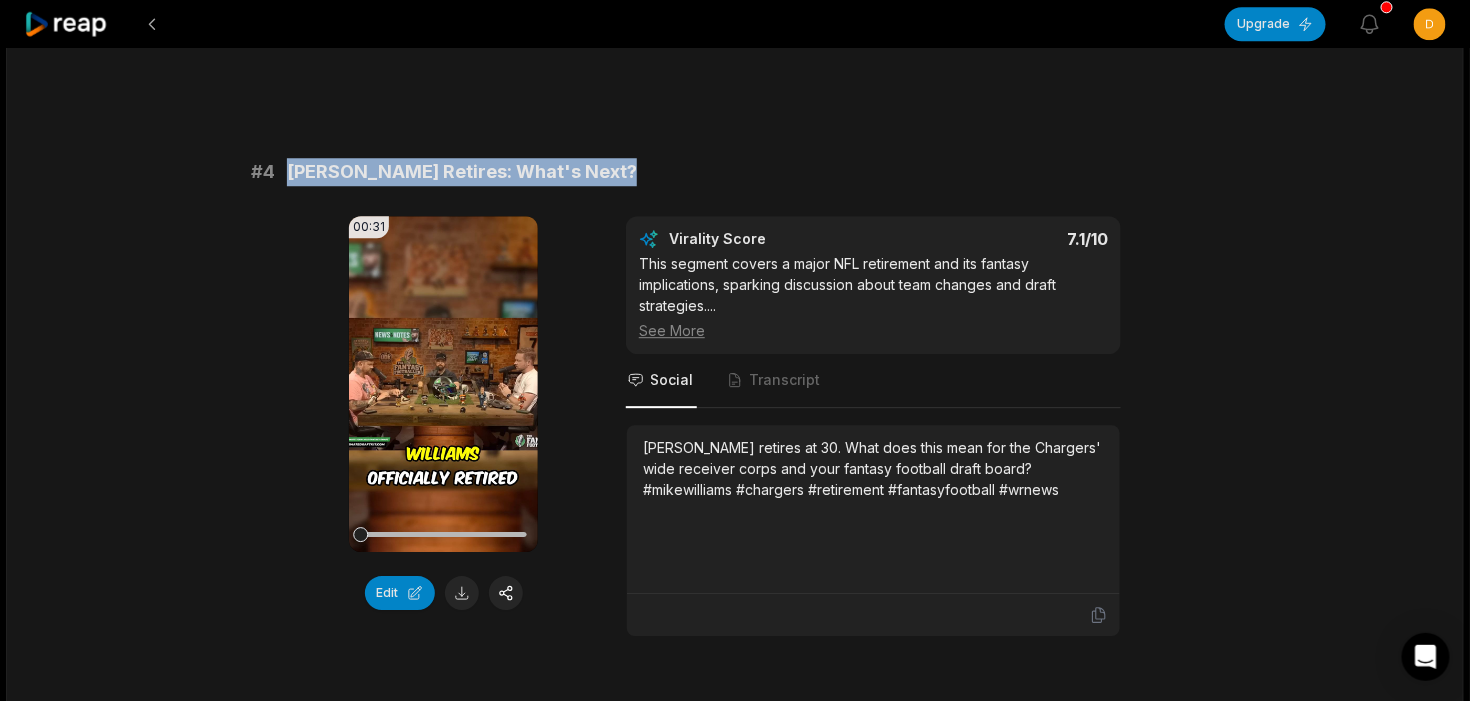 copy on "[PERSON_NAME] Retires: What's Next?" 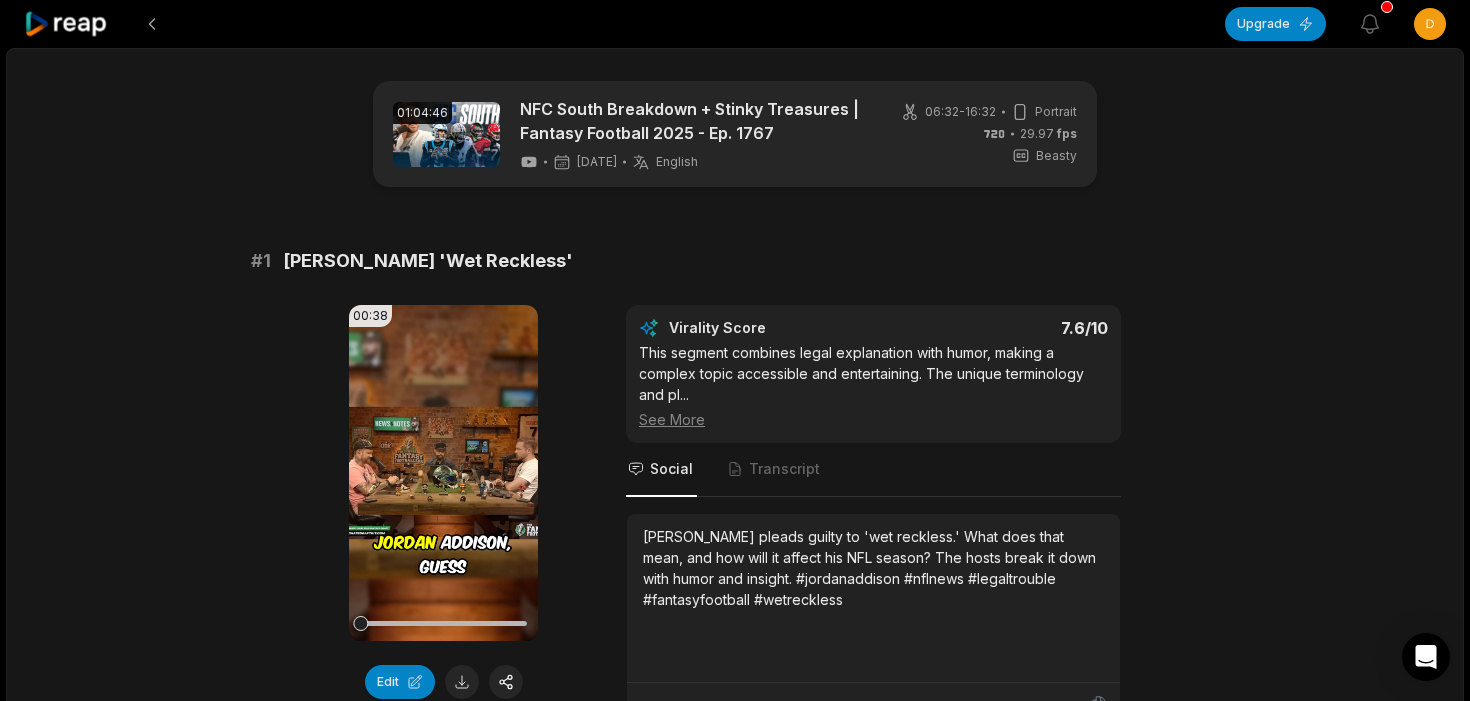 scroll, scrollTop: 1865, scrollLeft: 0, axis: vertical 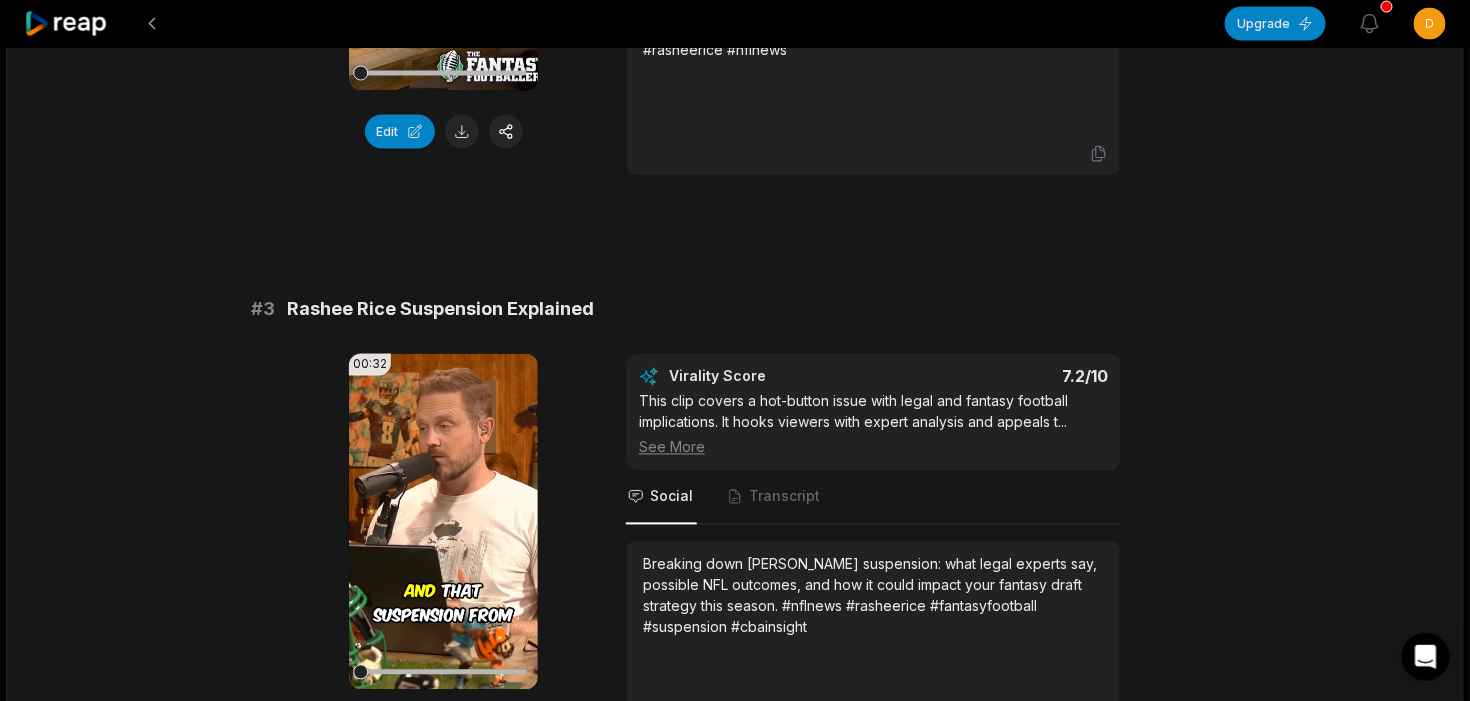 click on "# 1 [PERSON_NAME] 'Wet Reckless' 00:38 Your browser does not support mp4 format. Edit Virality Score 7.6 /10 This segment combines legal explanation with humor, making a complex topic accessible and entertaining. The unique terminology and pl ...   See More Social Transcript [PERSON_NAME] pleads guilty to 'wet reckless.' What does that mean, and how will it affect his NFL season? The hosts break it down with humor and insight. #jordanaddison #nflnews #legaltrouble #fantasyfootball #wetreckless # 2 [PERSON_NAME]: Early Season Advantage? 00:28 Your browser does not support mp4 format. Edit Virality Score 7.4 /10 This segment spotlights a top fantasy player and offers a bold prediction, sparking debate and interest. The focus on actionable draf ...   See More Social Transcript Could [PERSON_NAME] be the biggest fantasy winner from [PERSON_NAME] suspension? Why the Chiefs' star tight end might start the season hot. #traviskelecy #chiefs #fantasyfootball #rasheerice #nflnews # 3 [PERSON_NAME] Suspension Explained" at bounding box center (735, 1970) 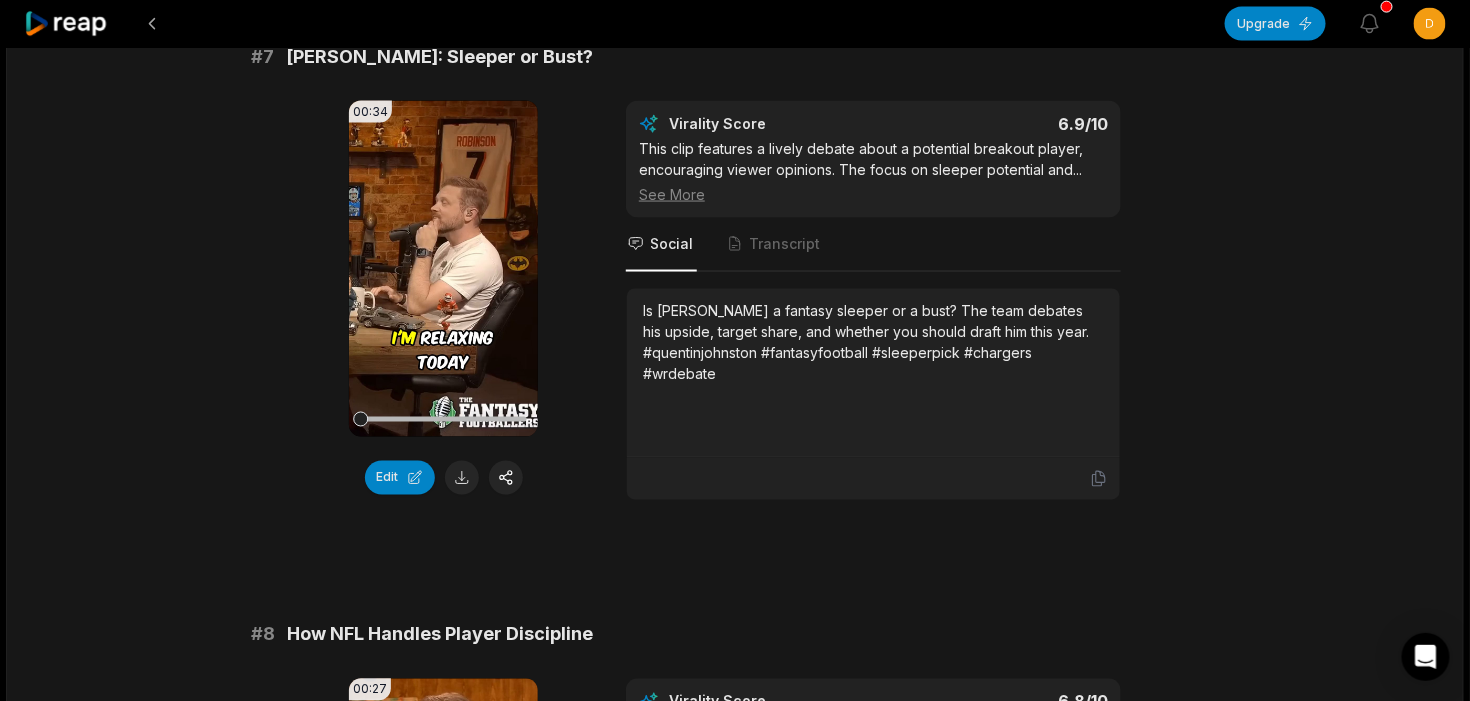 scroll, scrollTop: 3774, scrollLeft: 0, axis: vertical 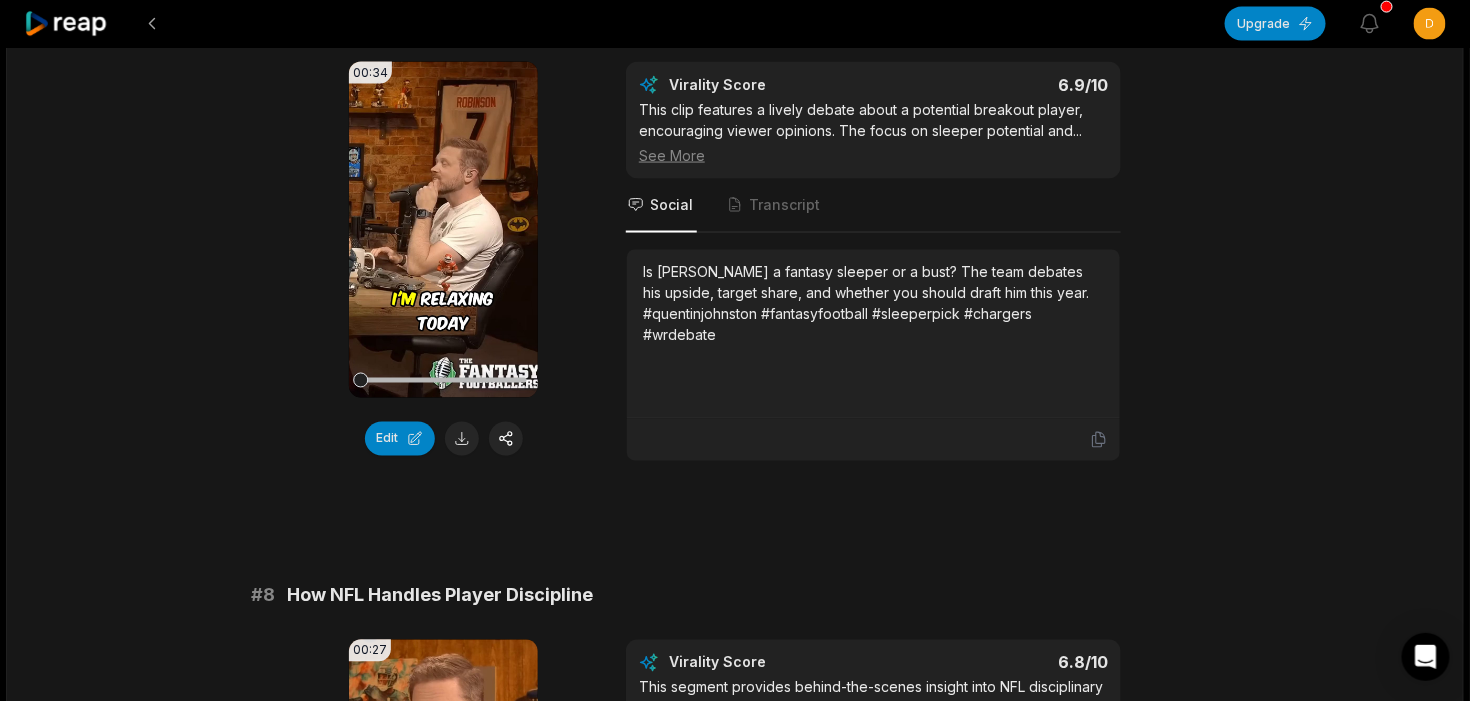 drag, startPoint x: 644, startPoint y: 165, endPoint x: 290, endPoint y: 170, distance: 354.0353 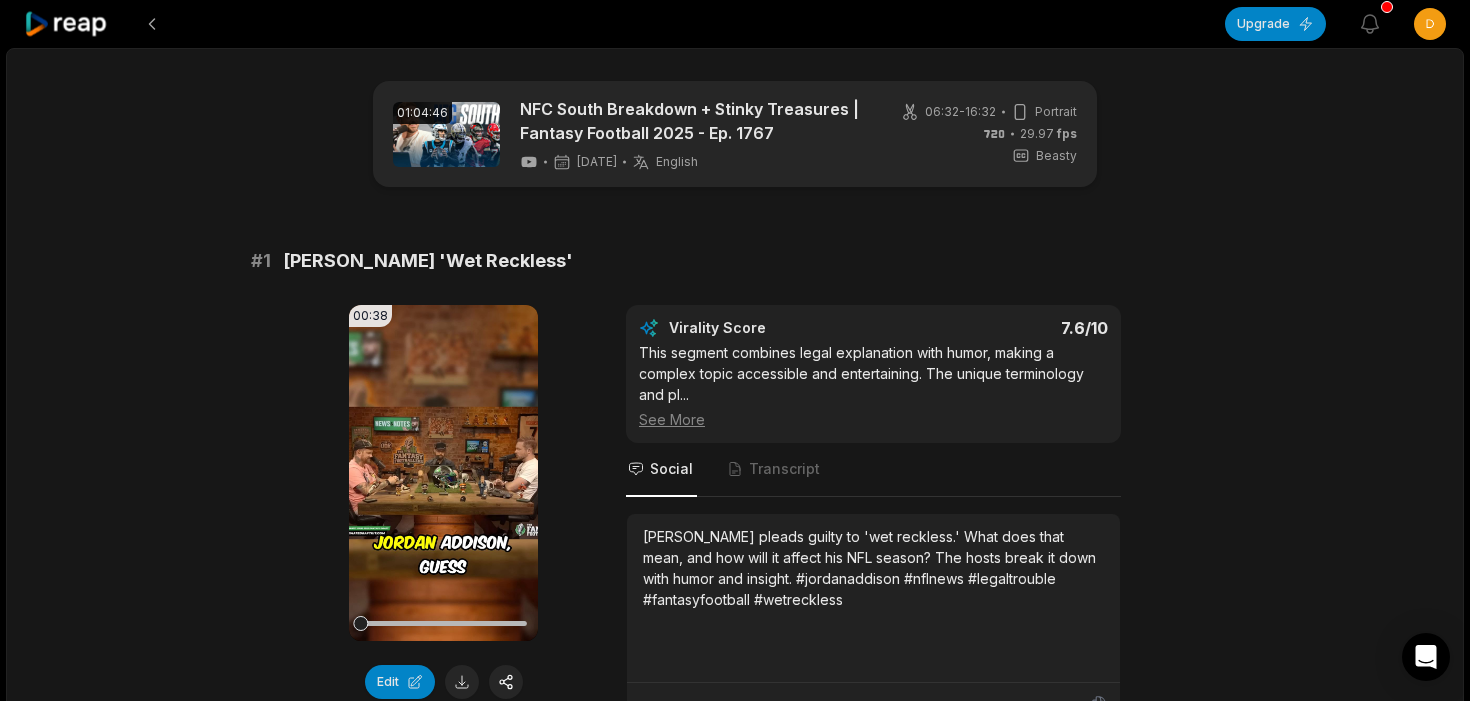 scroll, scrollTop: 3774, scrollLeft: 0, axis: vertical 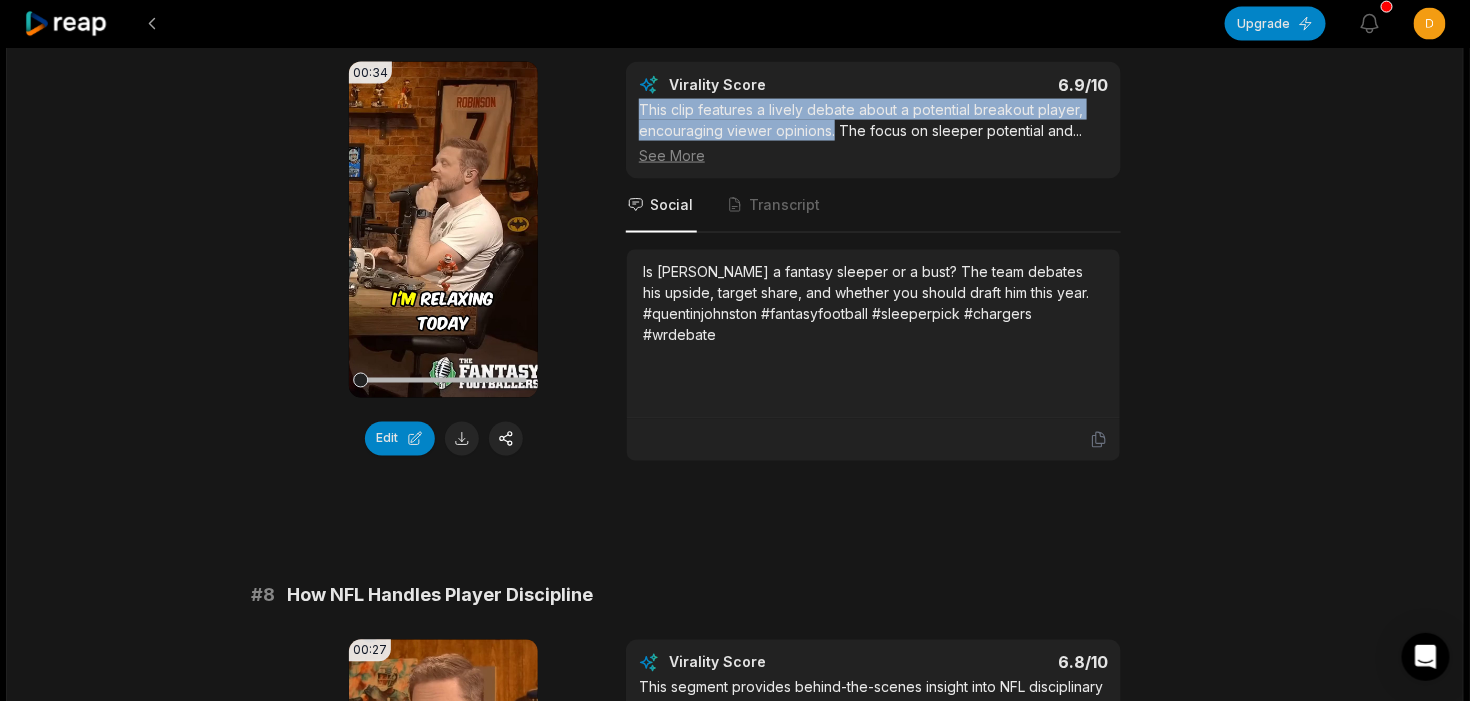 drag, startPoint x: 692, startPoint y: 247, endPoint x: 846, endPoint y: 283, distance: 158.15182 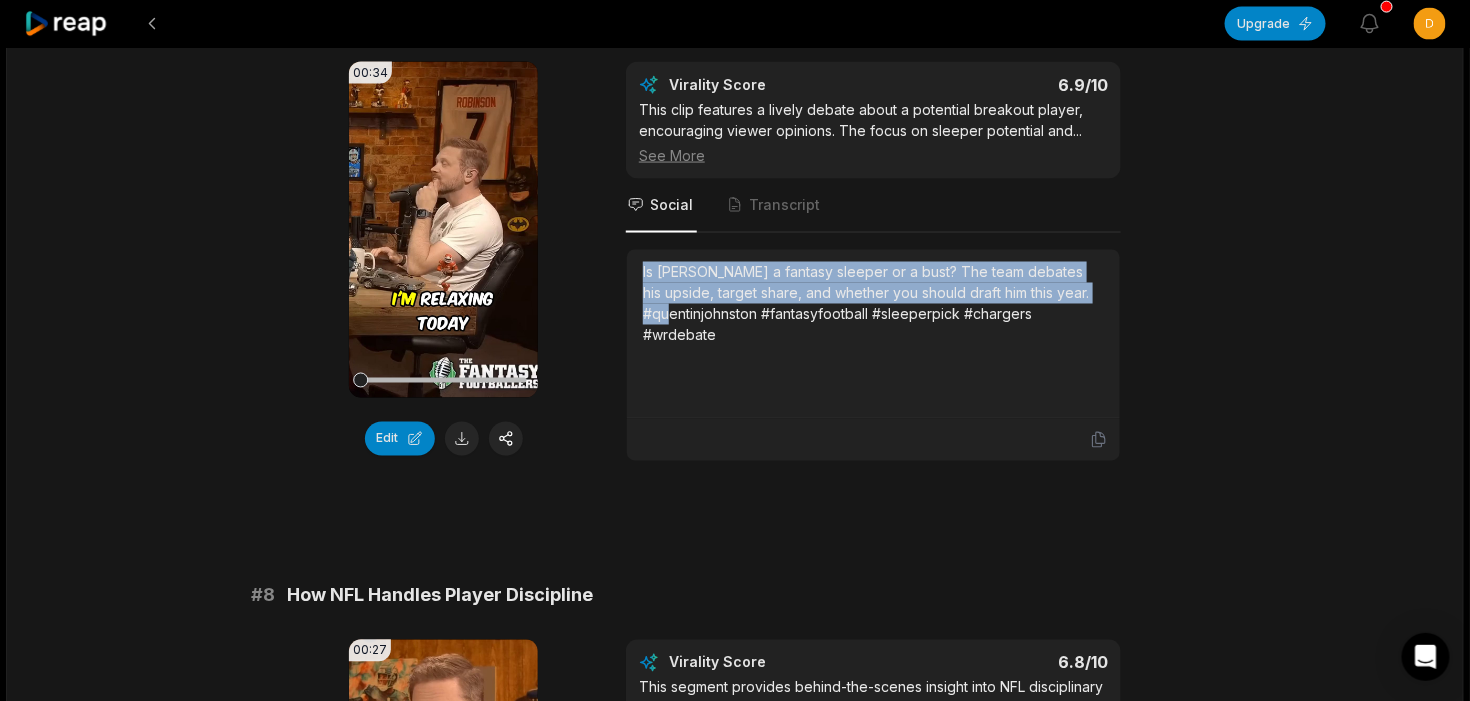 drag, startPoint x: 640, startPoint y: 425, endPoint x: 739, endPoint y: 469, distance: 108.33743 